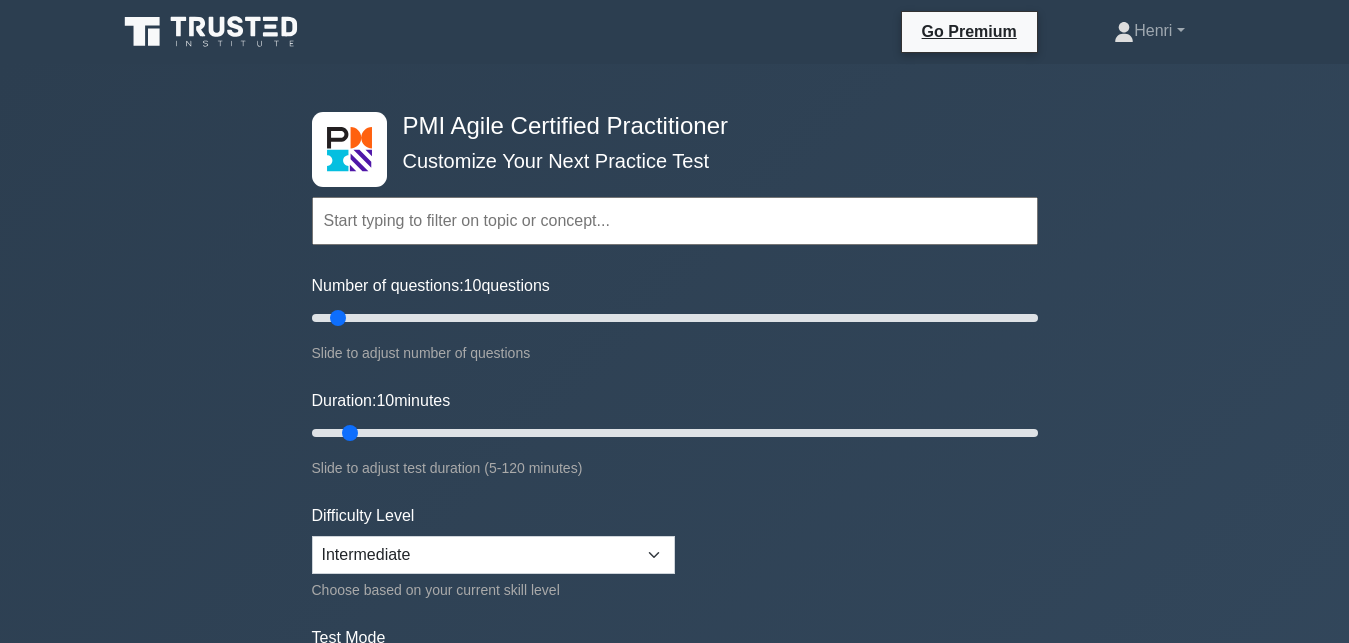 scroll, scrollTop: 0, scrollLeft: 0, axis: both 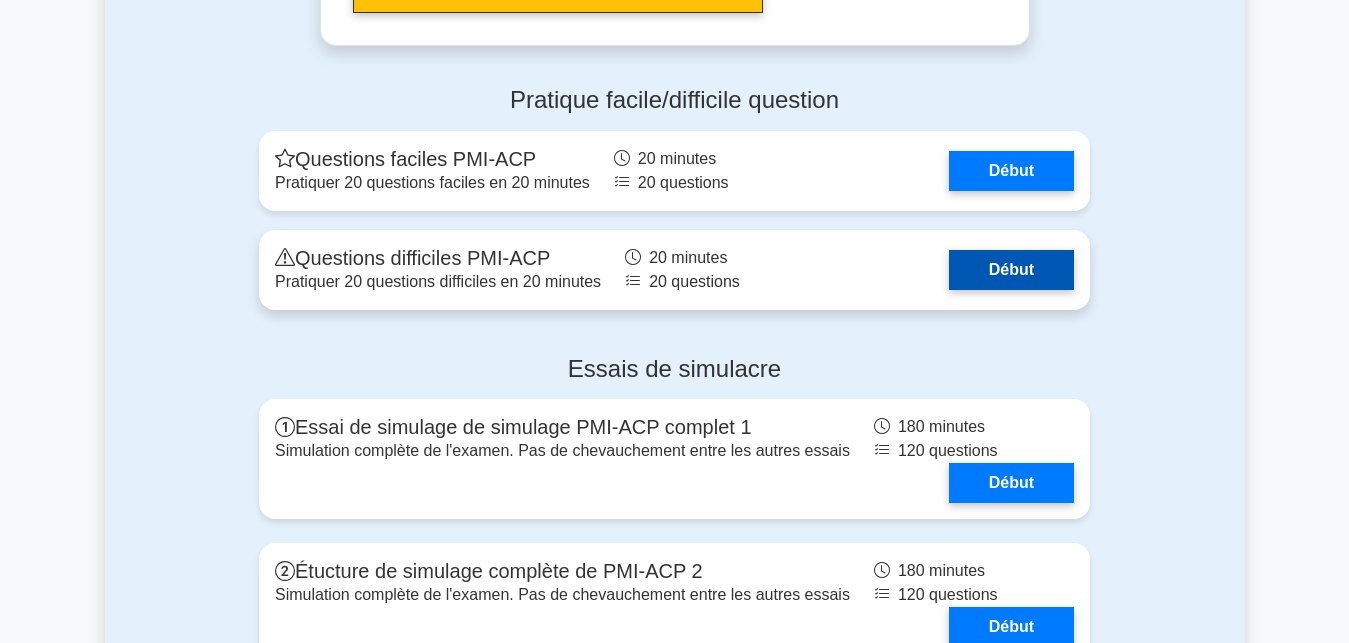 click on "Début" at bounding box center [1011, 270] 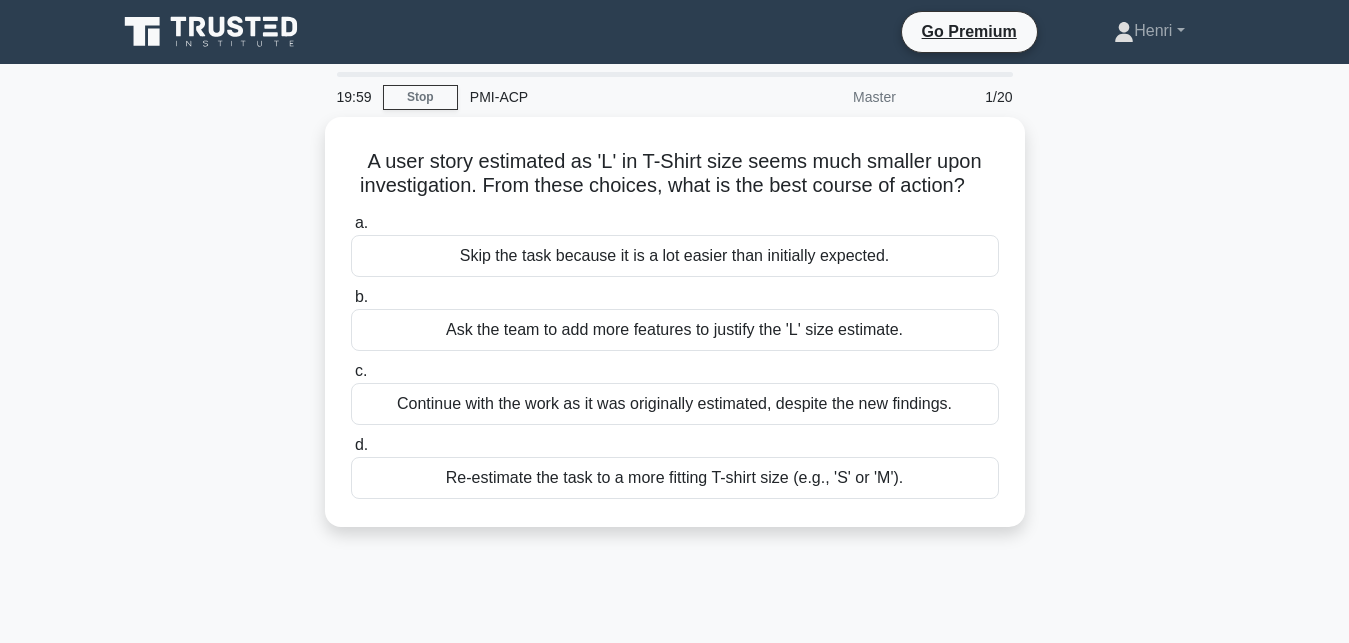 scroll, scrollTop: 0, scrollLeft: 0, axis: both 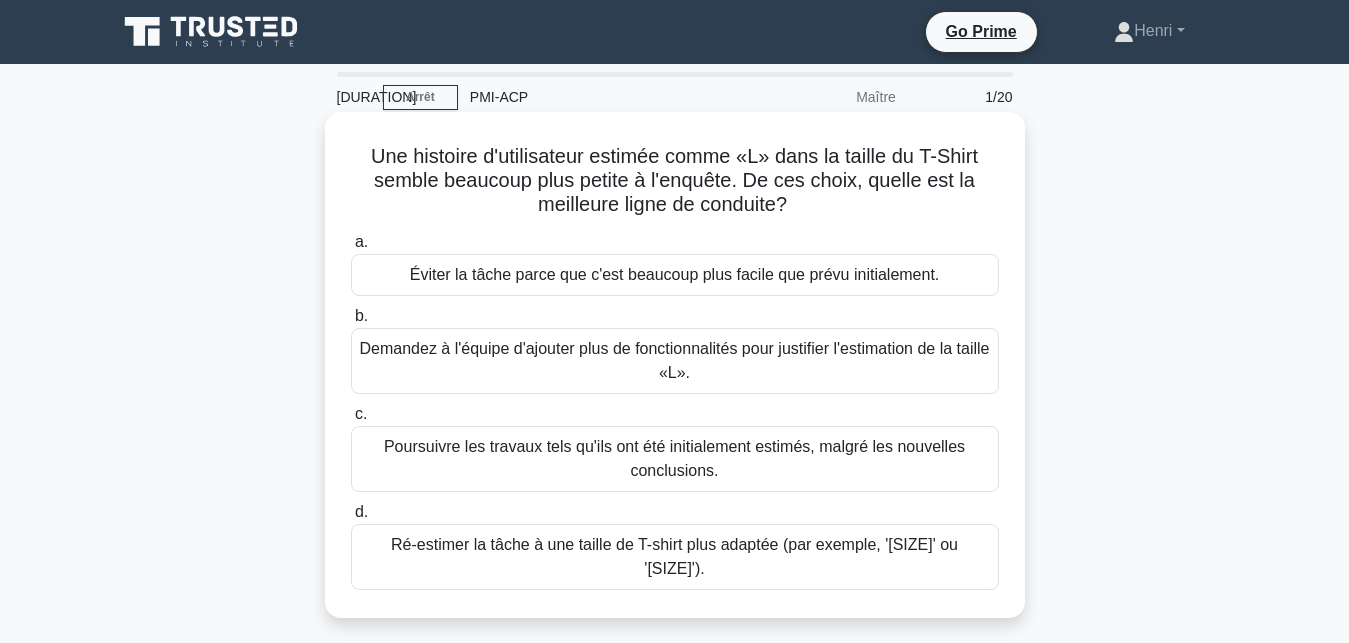 click on "Demandez à l'équipe d'ajouter plus de fonctionnalités pour justifier l'estimation de la taille «L»." at bounding box center [675, 361] 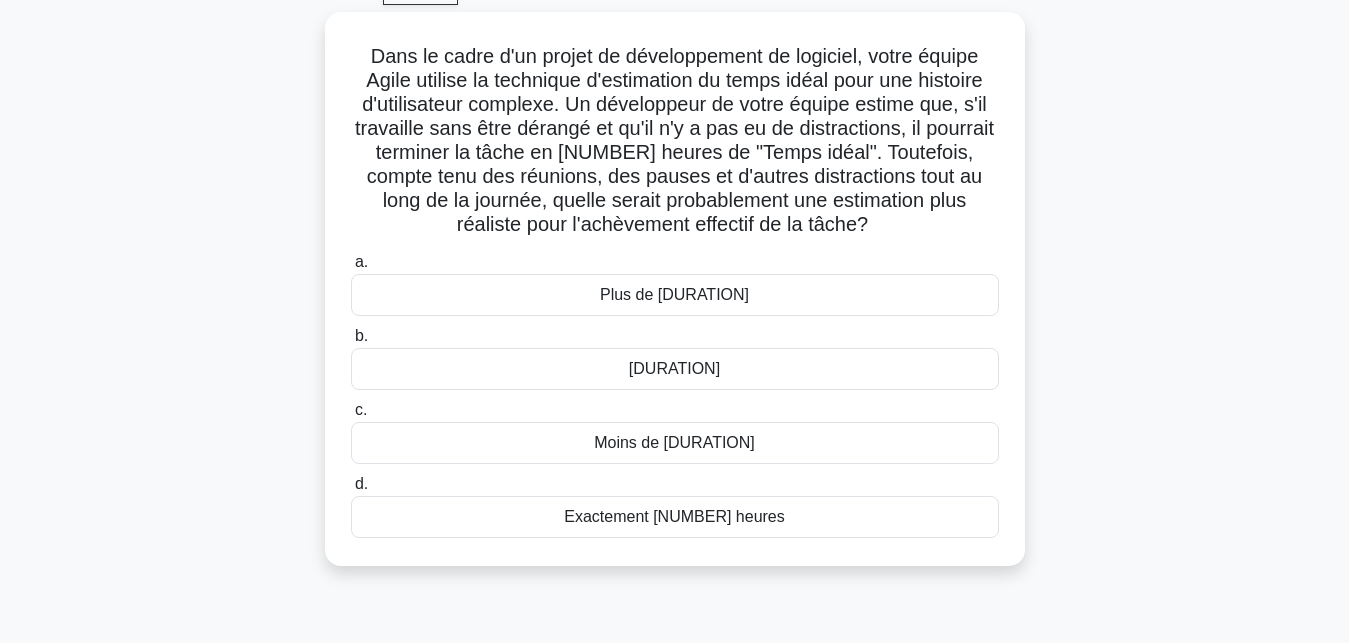 scroll, scrollTop: 106, scrollLeft: 0, axis: vertical 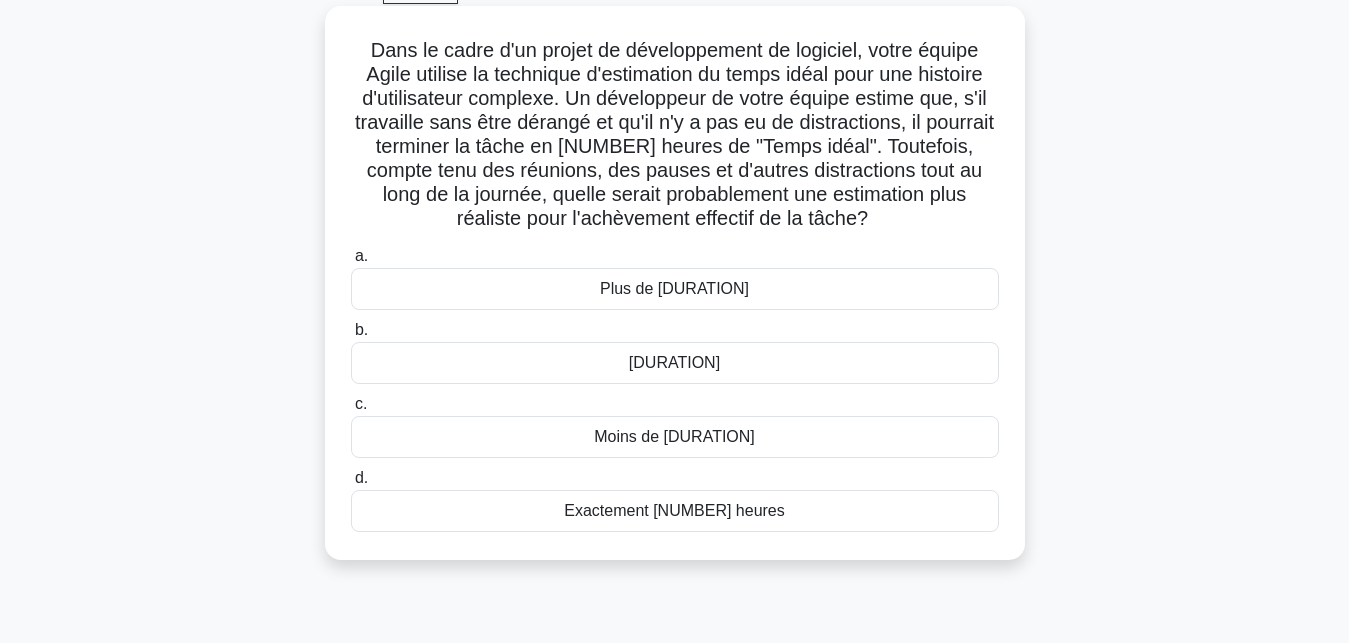 click on "Plus de [DURATION]" at bounding box center (675, 289) 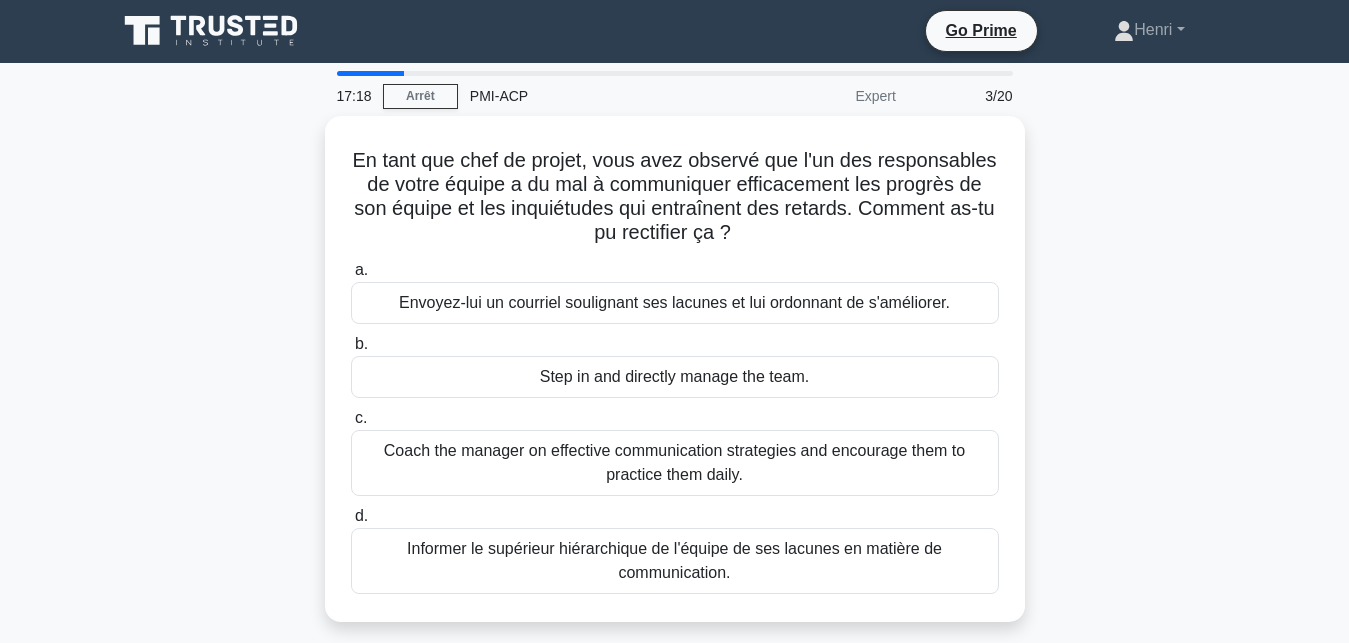 scroll, scrollTop: 0, scrollLeft: 0, axis: both 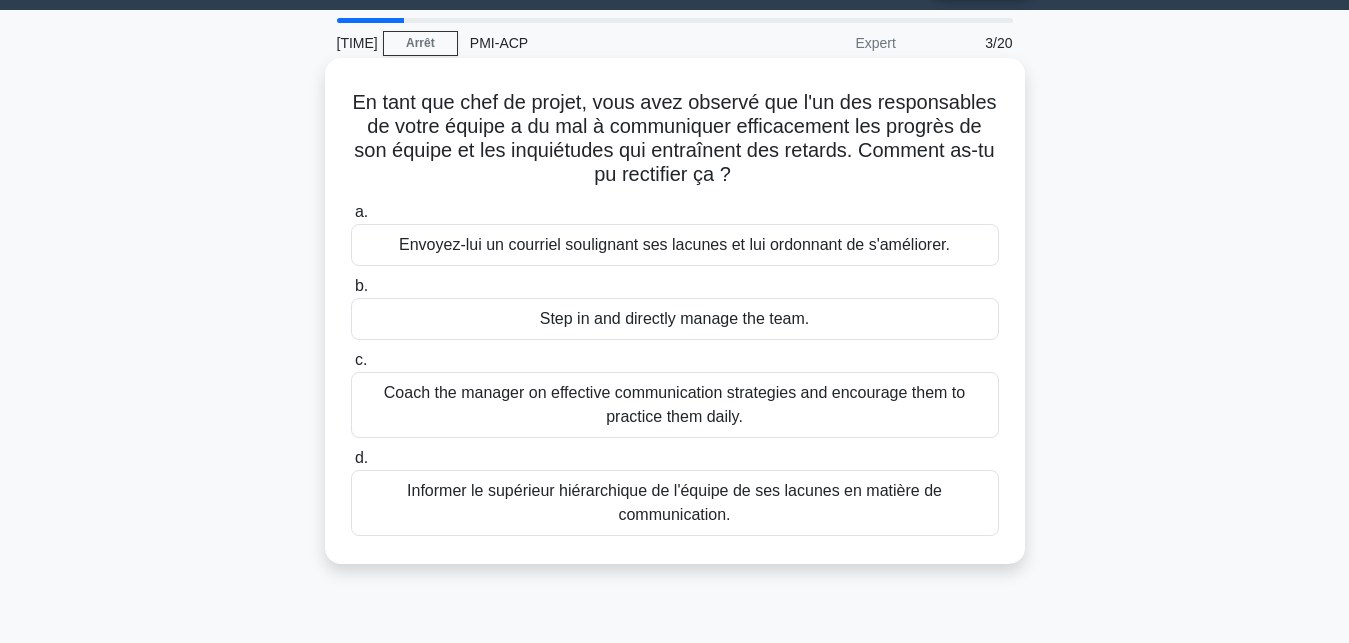 click on "Coach the manager on effective communication strategies and encourage them to practice them daily." at bounding box center [675, 405] 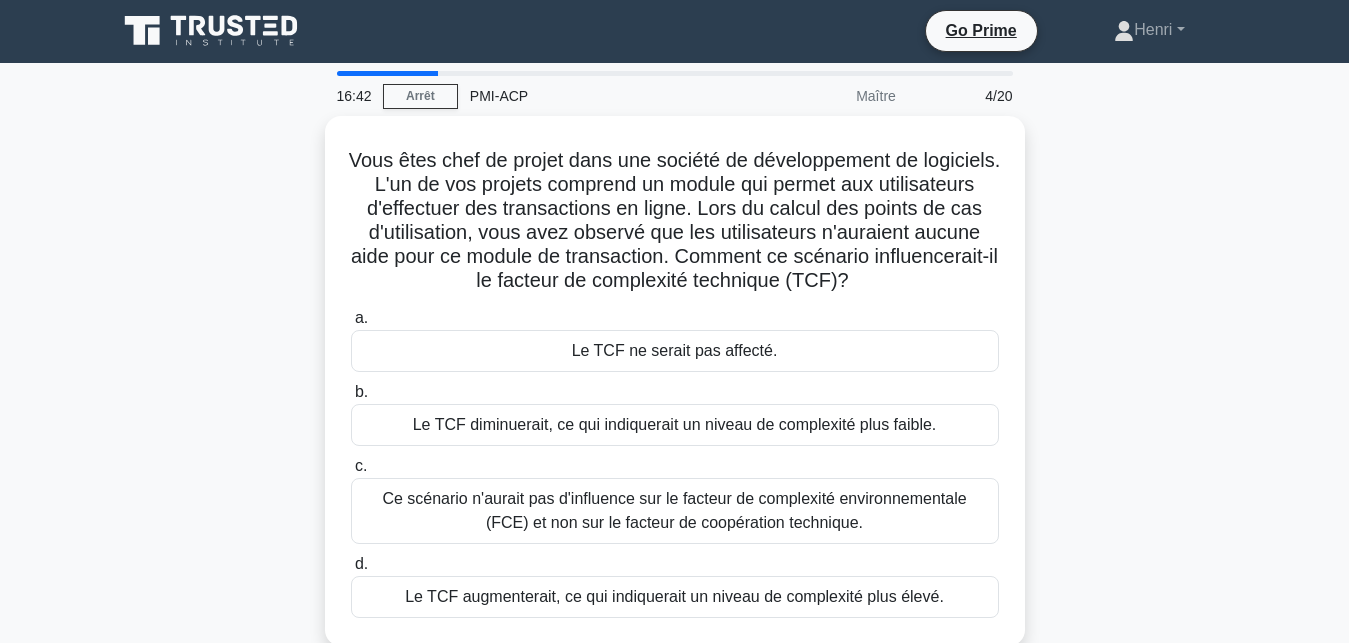 scroll, scrollTop: 0, scrollLeft: 0, axis: both 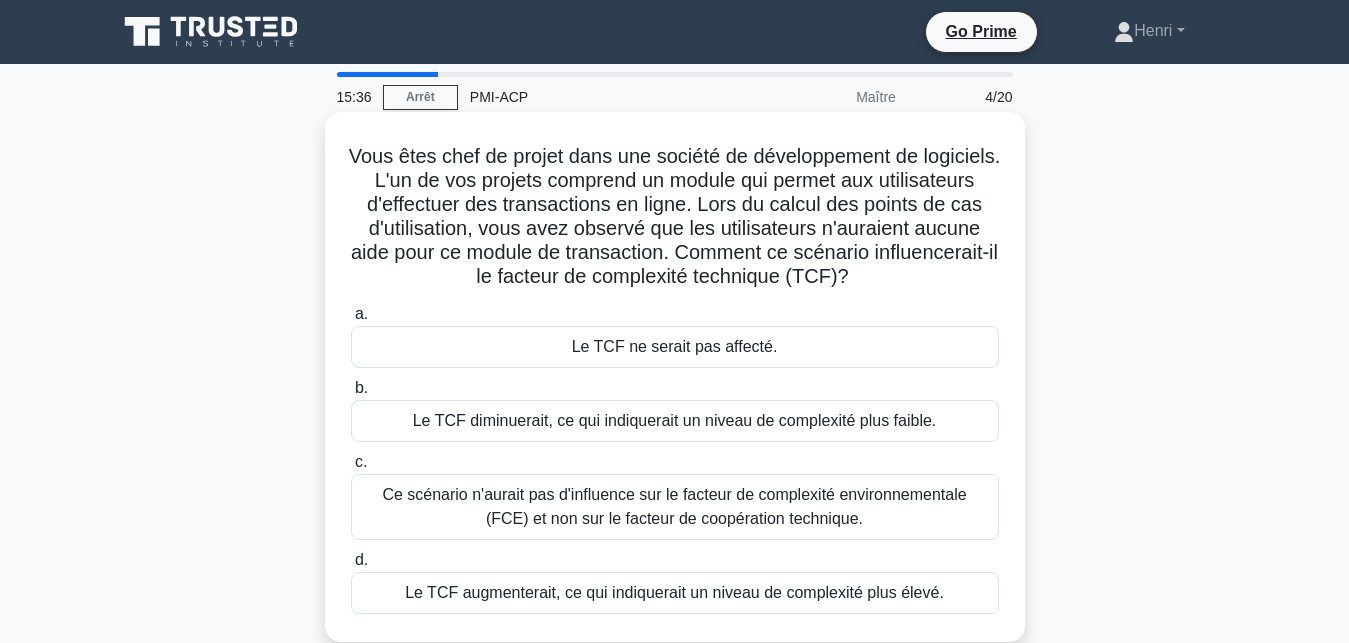 click on "Le TCF augmenterait, ce qui indiquerait un niveau de complexité plus élevé." at bounding box center [675, 593] 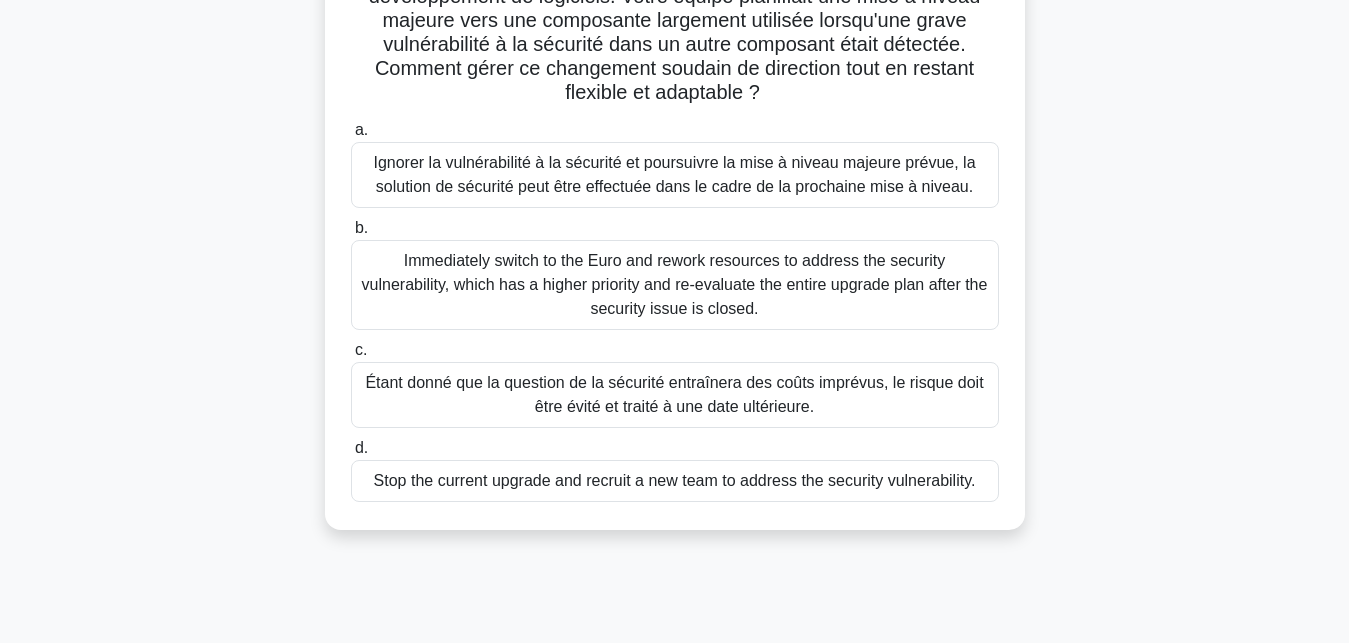 scroll, scrollTop: 213, scrollLeft: 0, axis: vertical 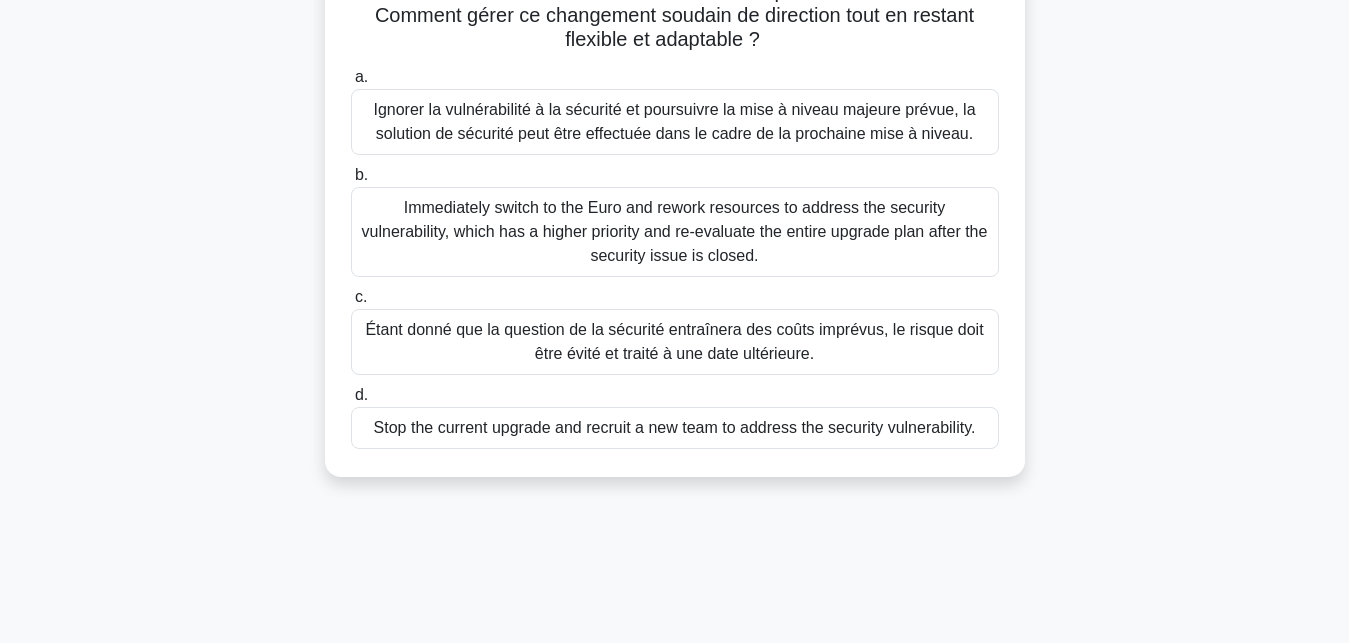 click on "a.
Ignore the security vulnerability and proceed with the planned major upgrade, the security fix can be done as part of the next upgrade.
b.
c. d." at bounding box center (675, 257) 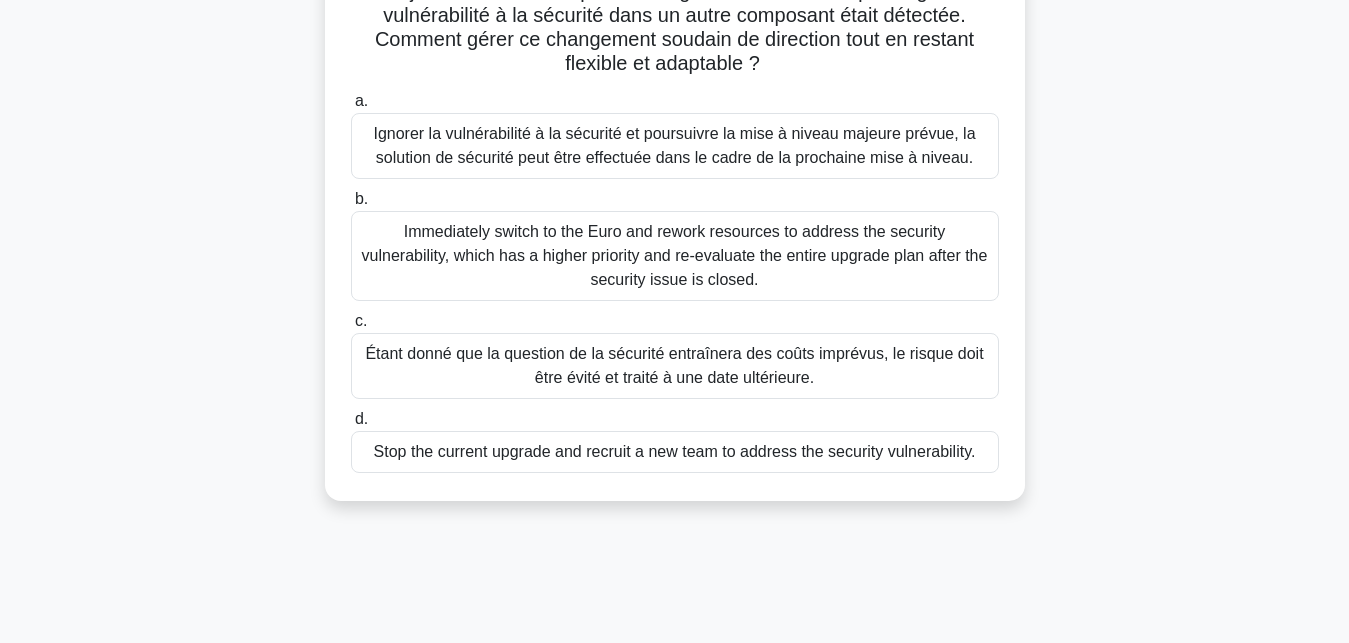 click on "Étant donné que la question de la sécurité entraînera des coûts imprévus, le risque doit être évité et traité à une date ultérieure." at bounding box center [675, 366] 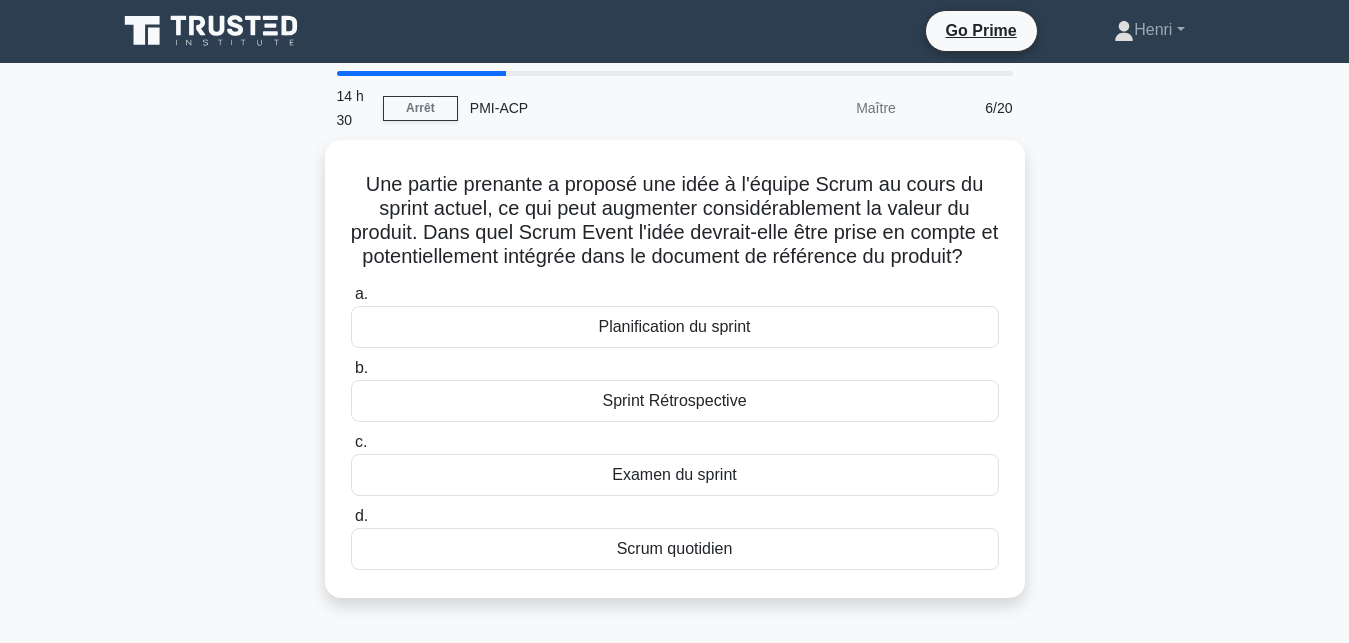 scroll, scrollTop: 0, scrollLeft: 0, axis: both 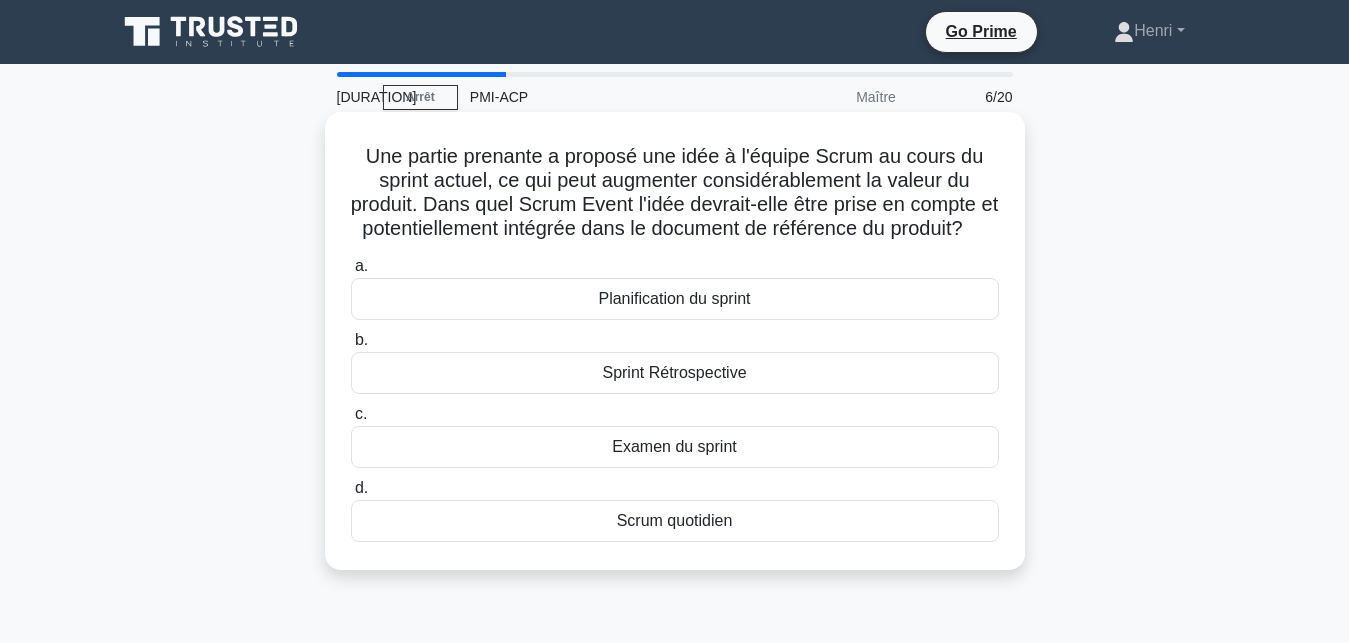 click on "Sprint Rétrospective" at bounding box center [675, 373] 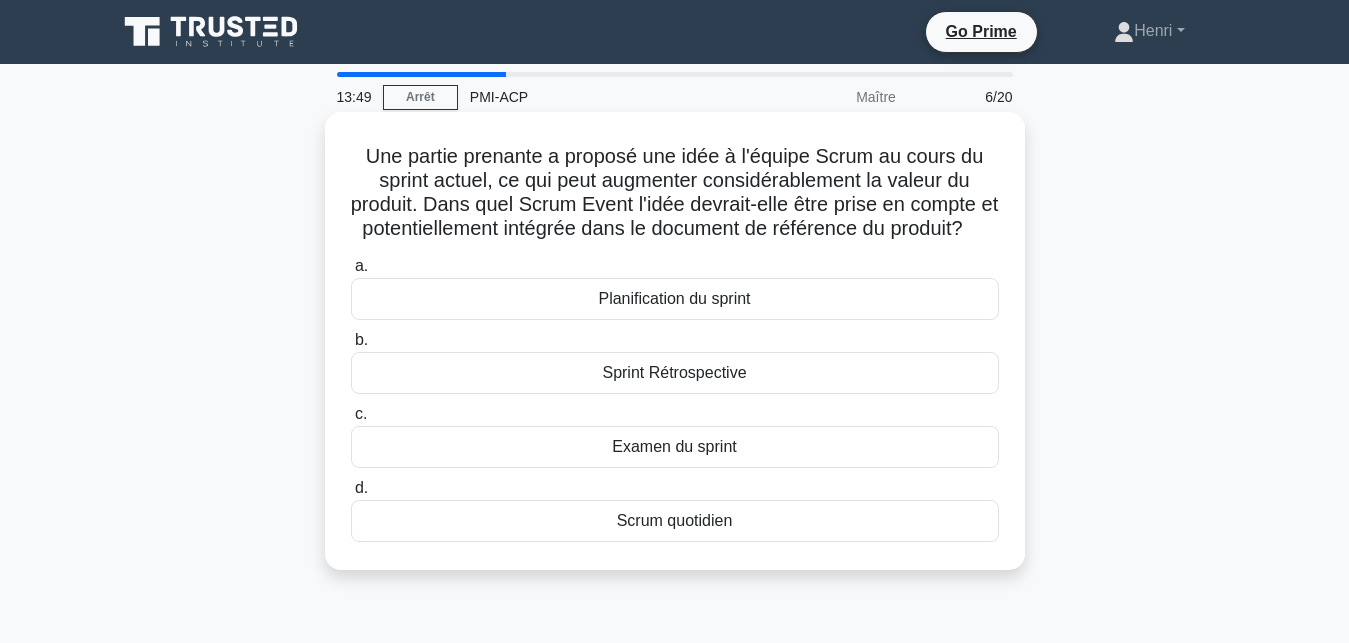 click on "Sprint Rétrospective" at bounding box center [675, 373] 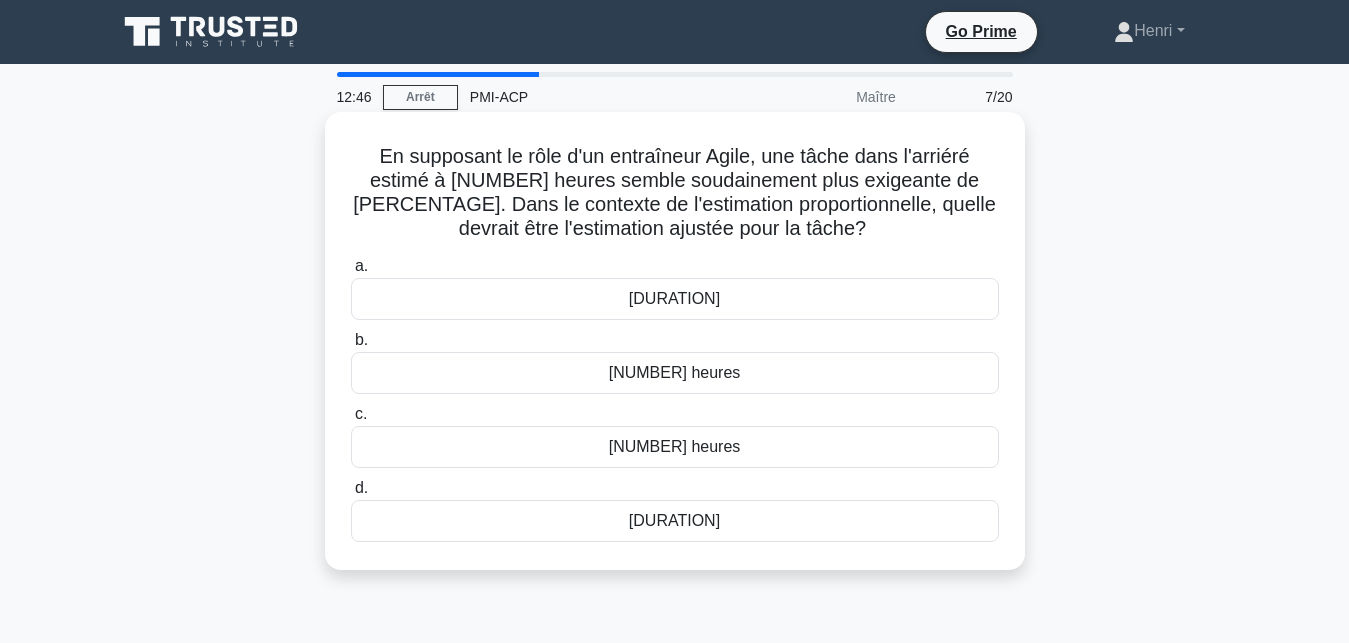 click on "[DURATION]" at bounding box center (675, 521) 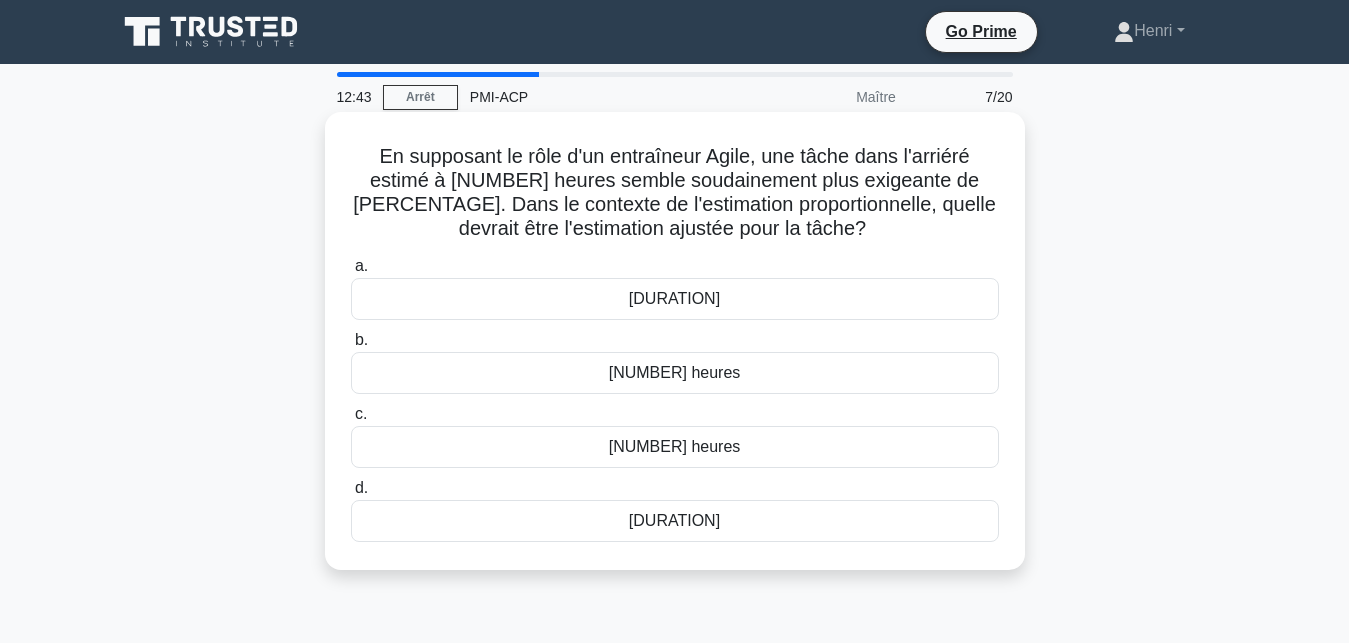 click on "[DURATION]" at bounding box center [675, 521] 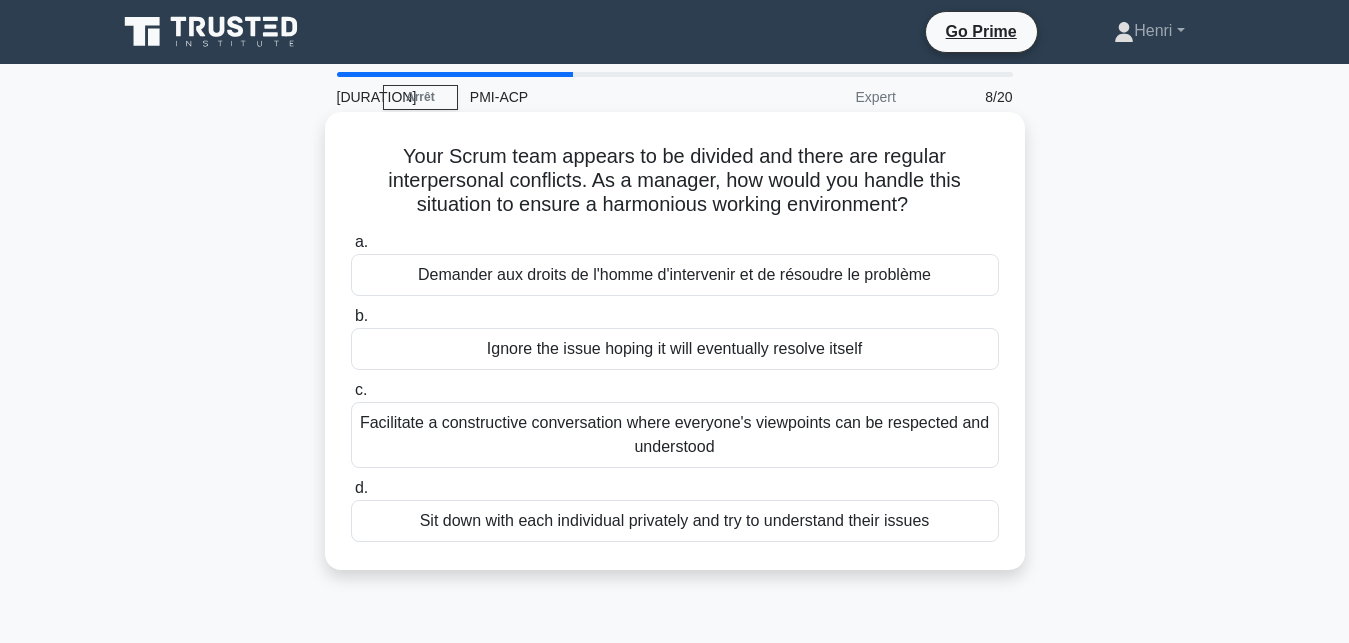 click on "Facilitate a constructive conversation where everyone's viewpoints can be respected and understood" at bounding box center (675, 435) 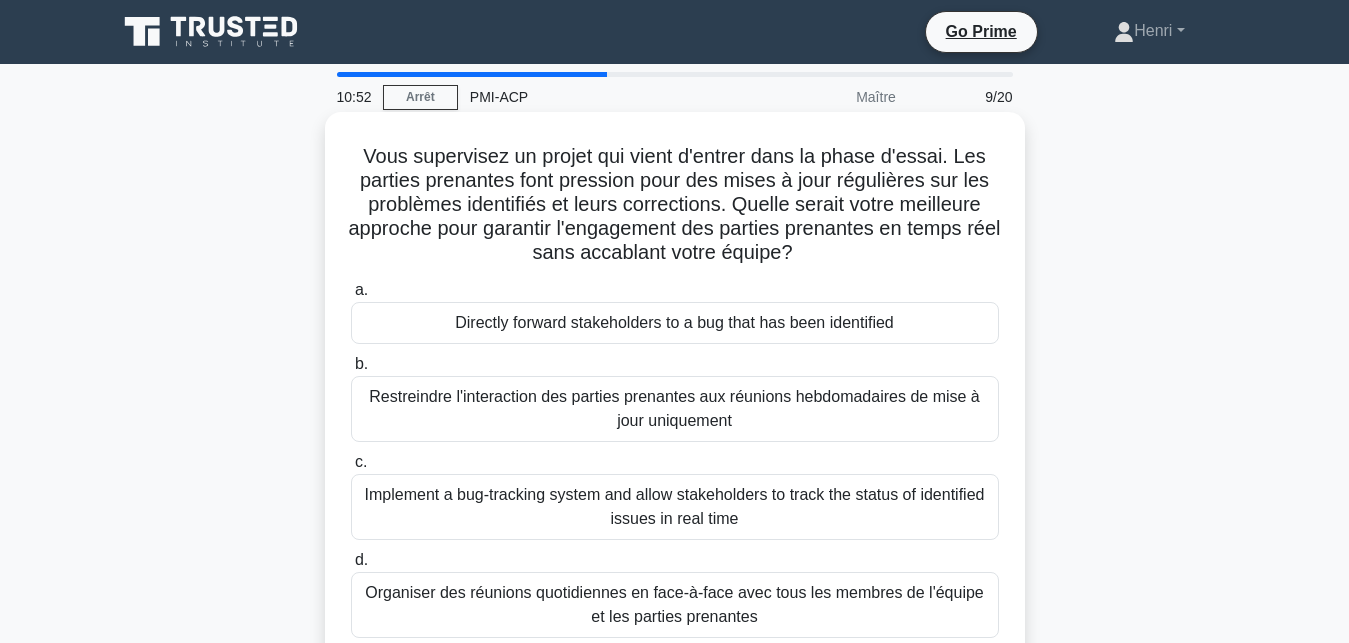 click on "Restreindre l'interaction des parties prenantes aux réunions hebdomadaires de mise à jour uniquement" at bounding box center [675, 409] 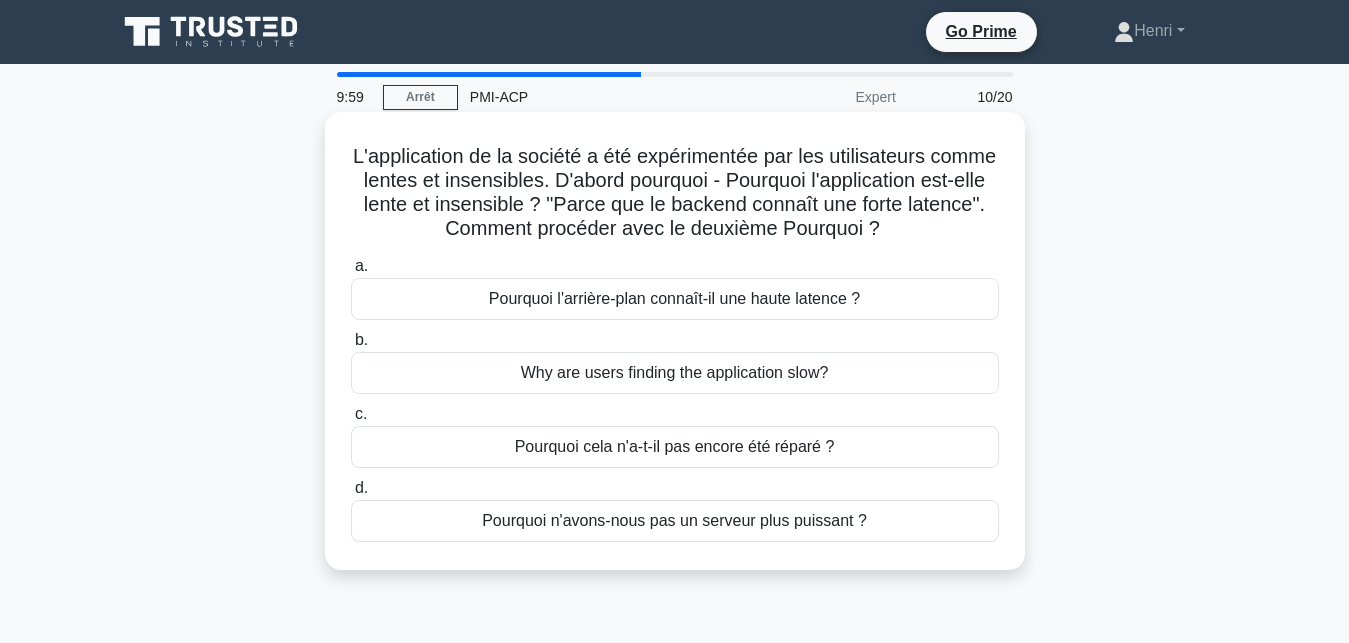 click on "Pourquoi l'arrière-plan connaît-il une haute latence ?" at bounding box center [675, 299] 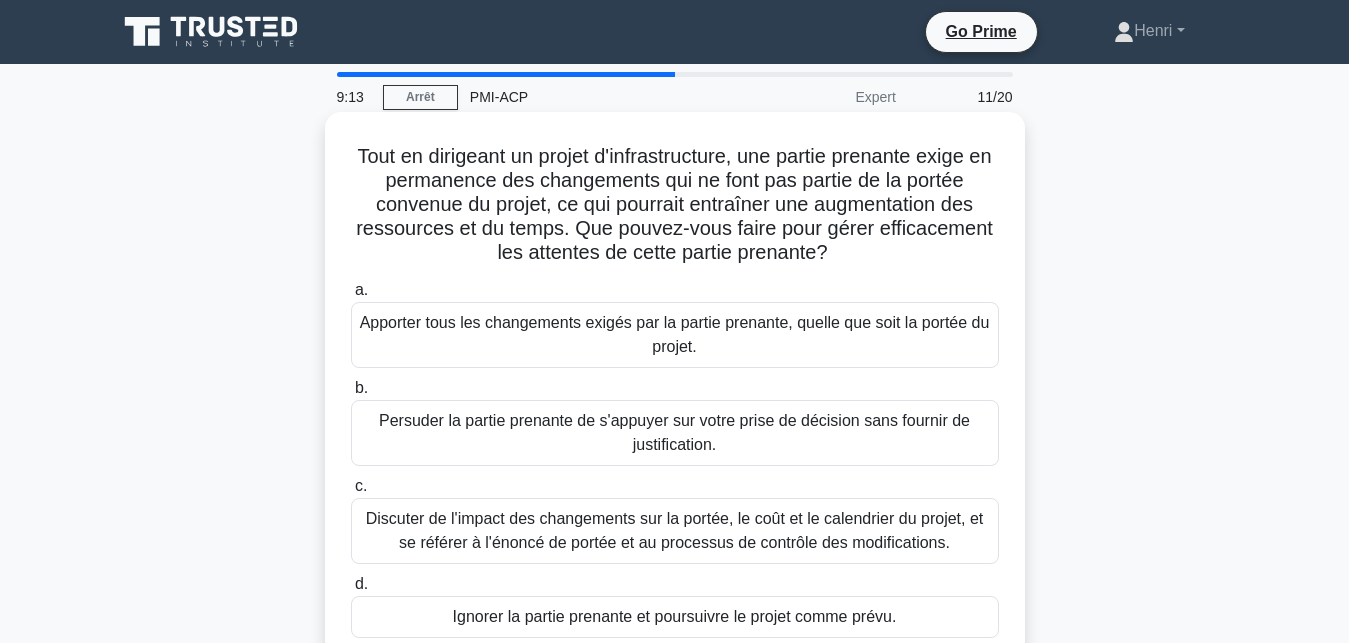 click on "Discuter de l'impact des changements sur la portée, le coût et le calendrier du projet, et se référer à l'énoncé de portée et au processus de contrôle des modifications." at bounding box center (675, 531) 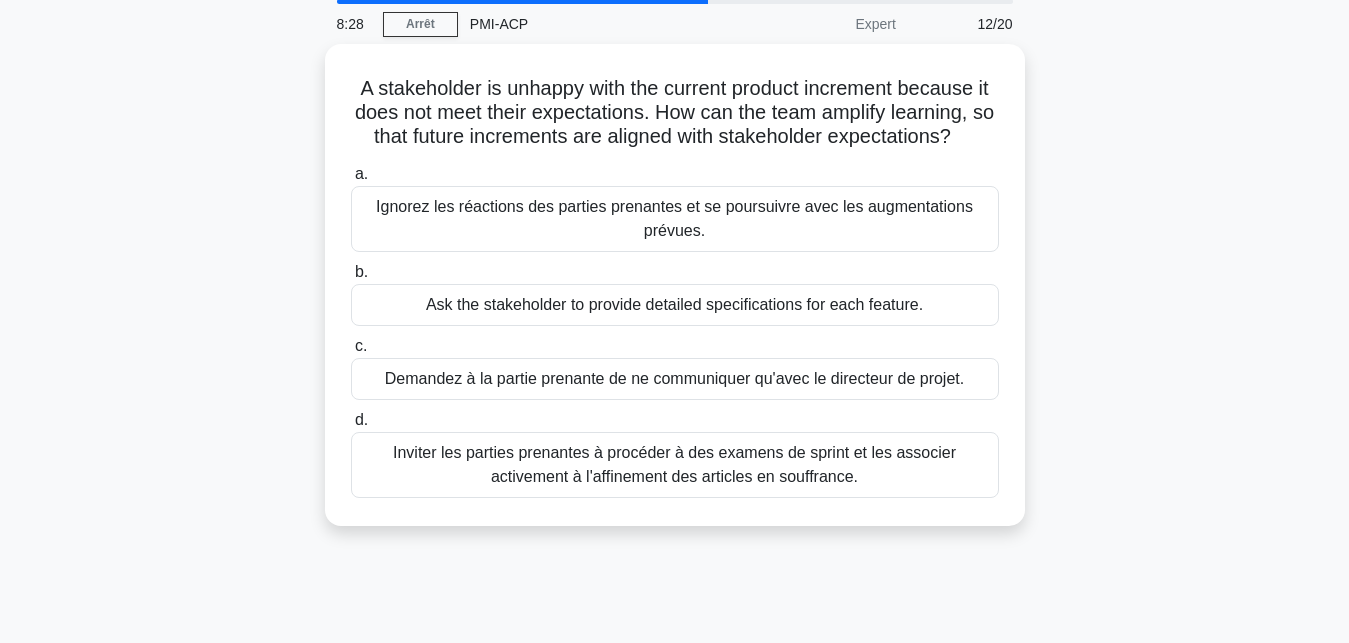 scroll, scrollTop: 79, scrollLeft: 0, axis: vertical 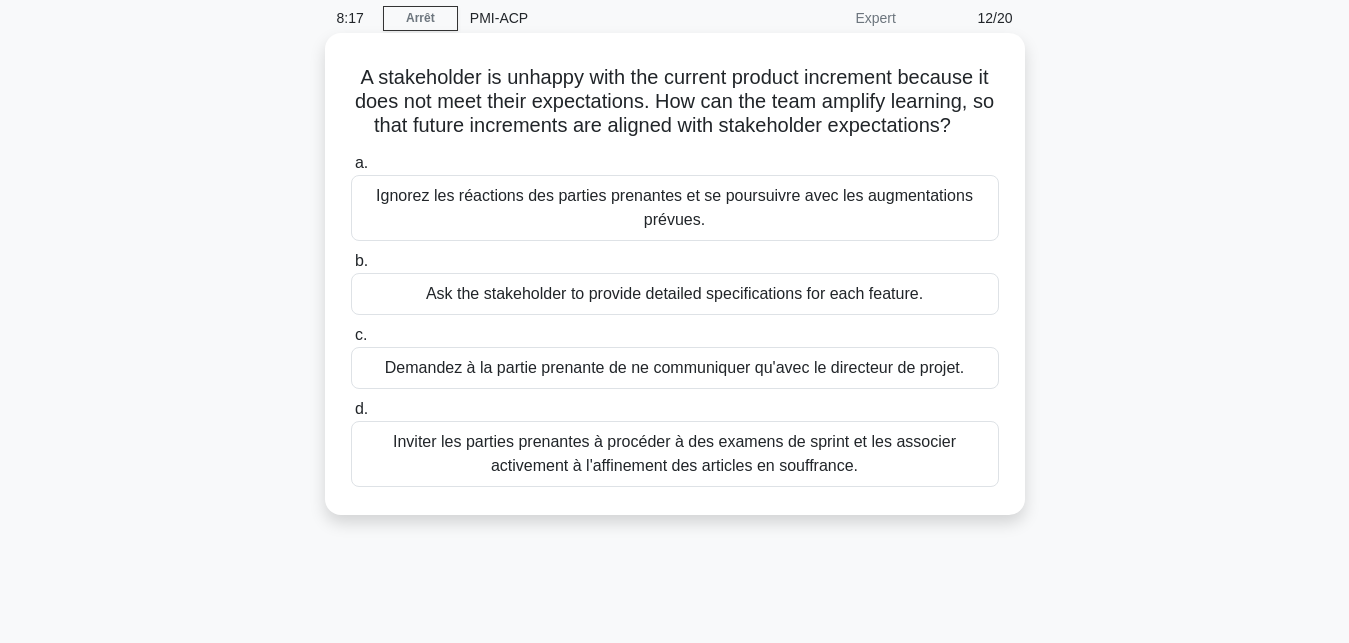 click on "Ask the stakeholder to provide detailed specifications for each feature." at bounding box center [675, 294] 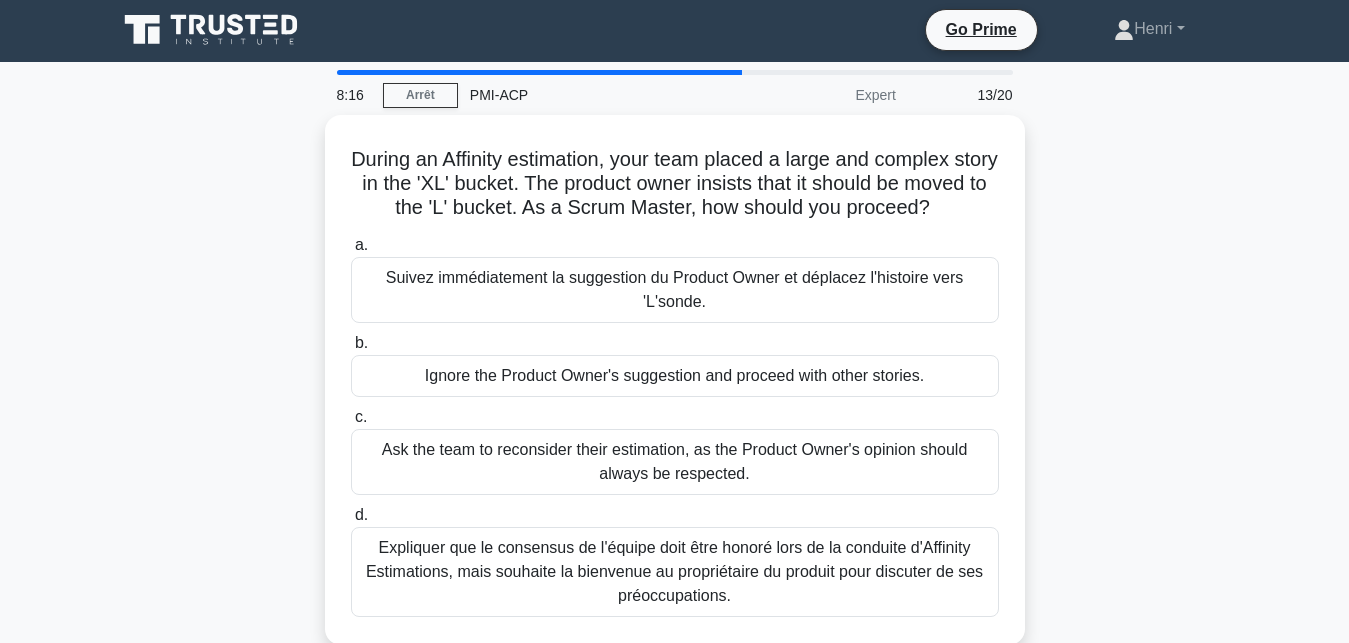 scroll, scrollTop: 0, scrollLeft: 0, axis: both 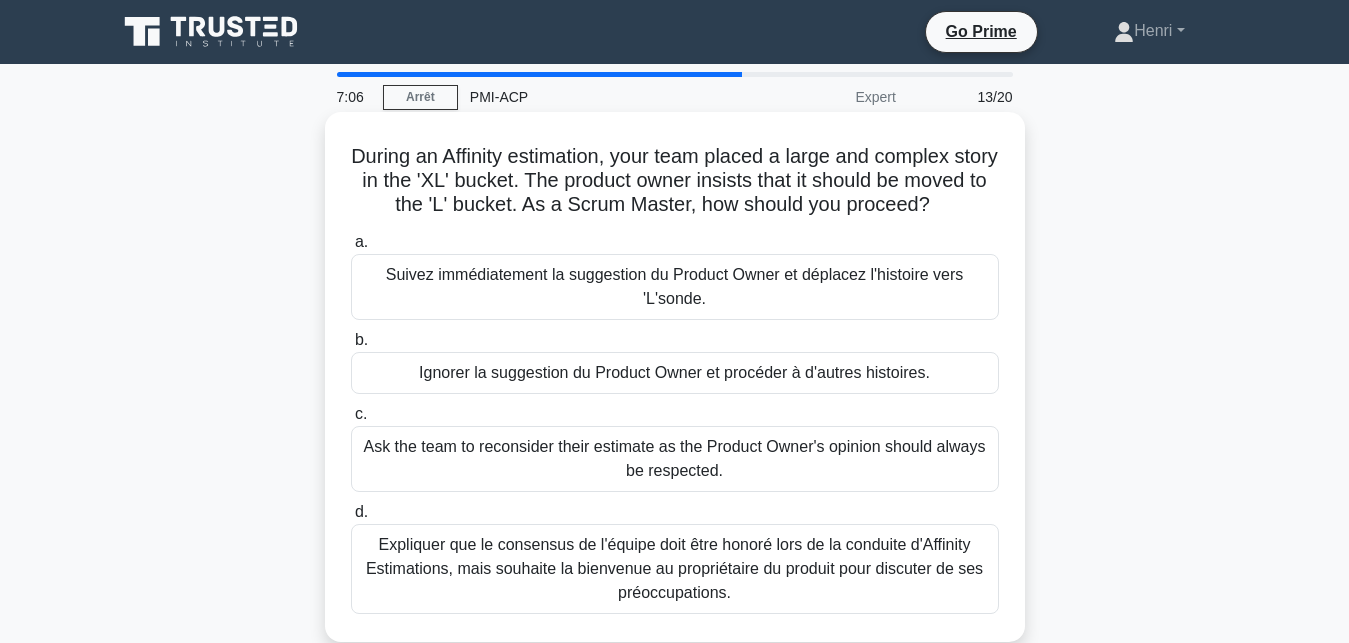 click on "Expliquer que le consensus de l'équipe doit être honoré lors de la conduite d'Affinity Estimations, mais souhaite la bienvenue au propriétaire du produit pour discuter de ses préoccupations." at bounding box center (675, 569) 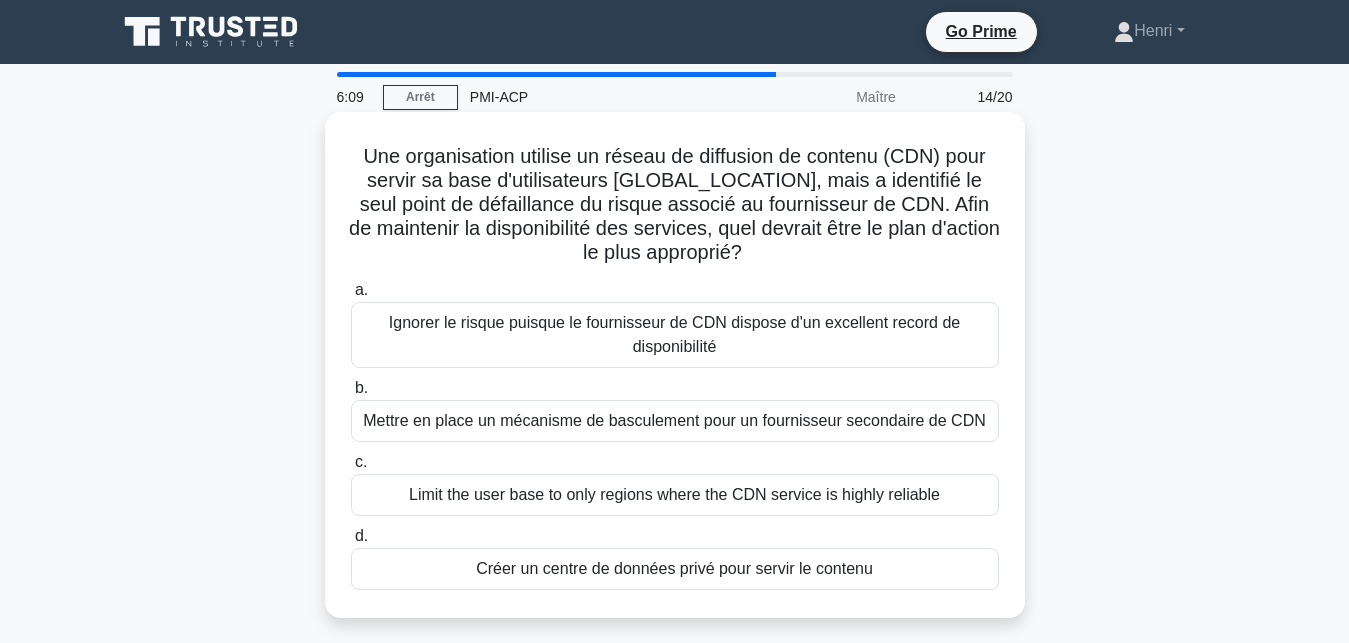 click on "Ignorer le risque puisque le fournisseur de CDN dispose d'un excellent record de disponibilité" at bounding box center [675, 335] 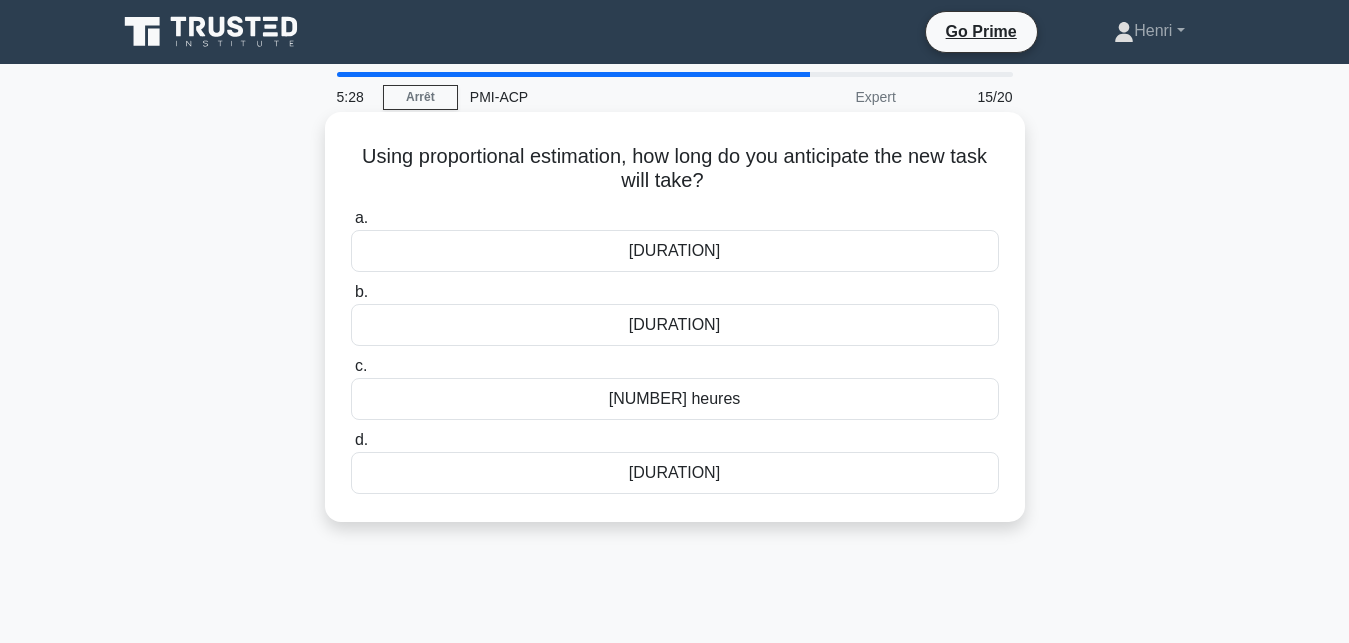 click on "[NUMBER] heures" at bounding box center (675, 399) 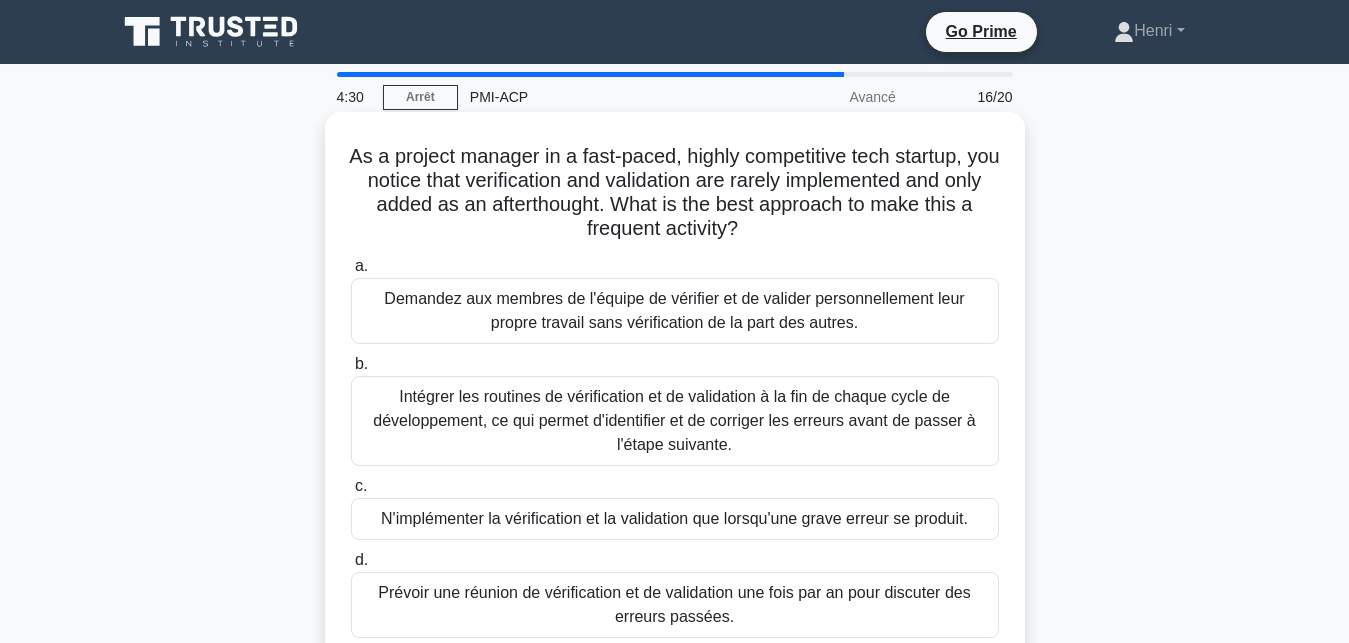 click on "Demandez aux membres de l'équipe de vérifier et de valider personnellement leur propre travail sans vérification de la part des autres." at bounding box center (675, 311) 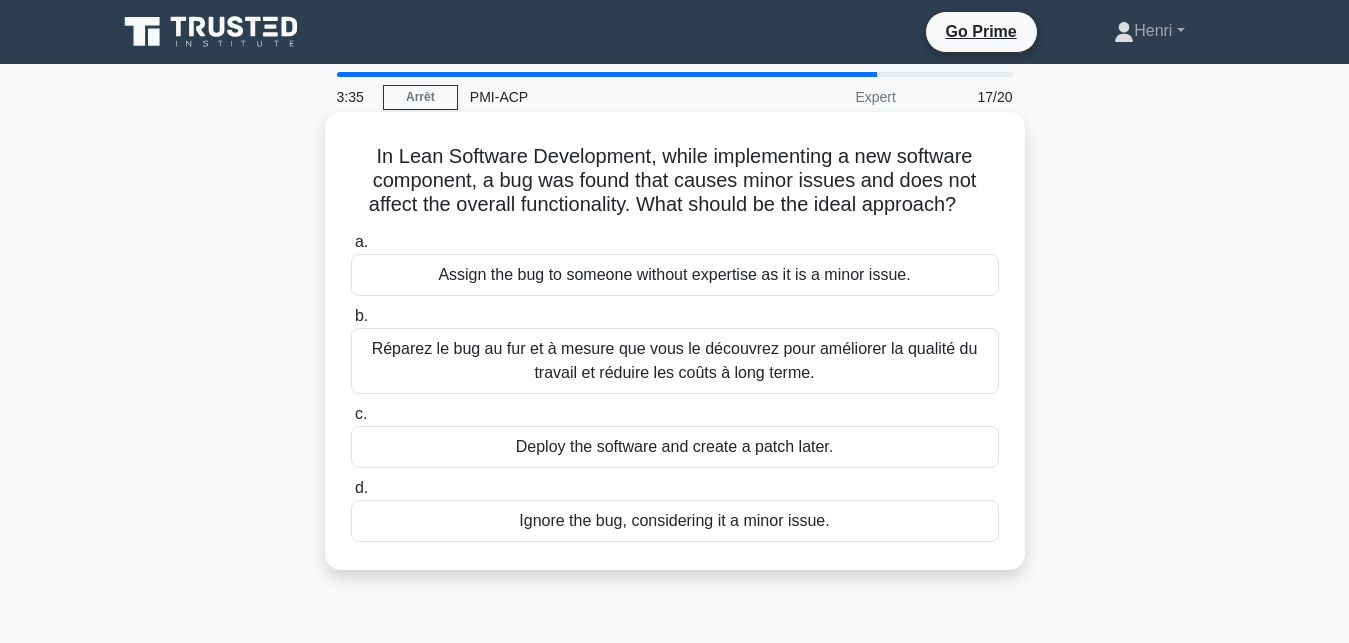 click on "Réparez le bug au fur et à mesure que vous le découvrez pour améliorer la qualité du travail et réduire les coûts à long terme." at bounding box center (675, 361) 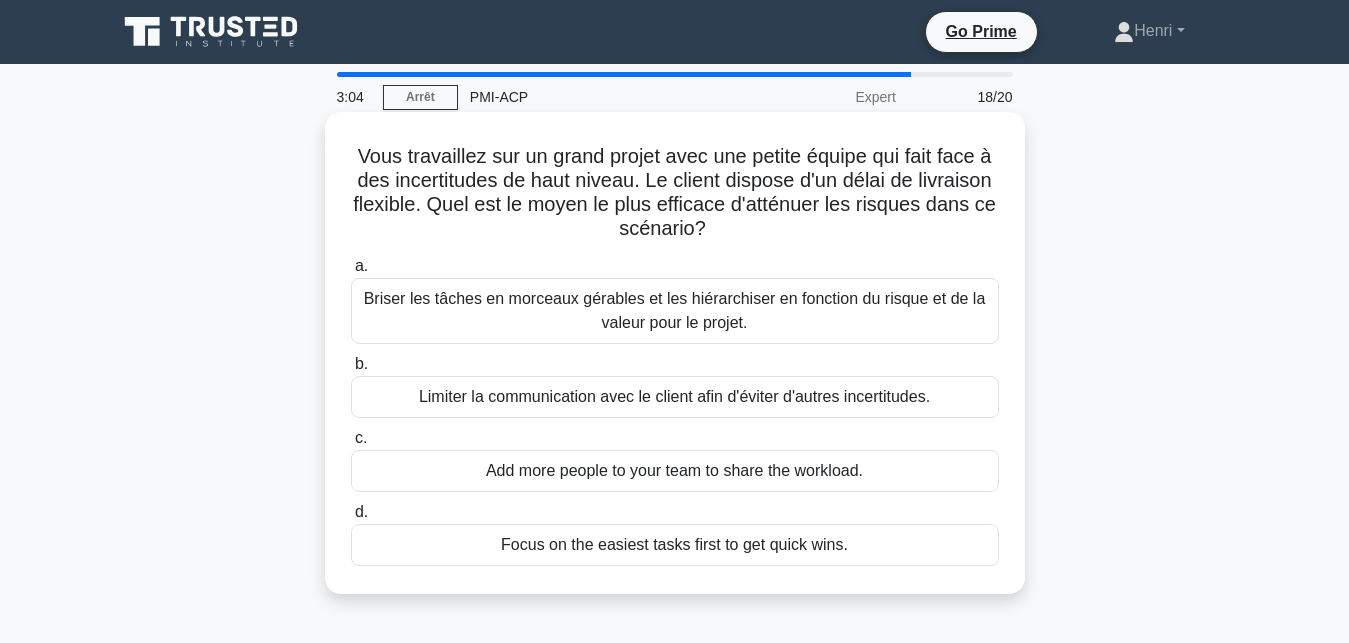 click on "Briser les tâches en morceaux gérables et les hiérarchiser en fonction du risque et de la valeur pour le projet." at bounding box center (675, 311) 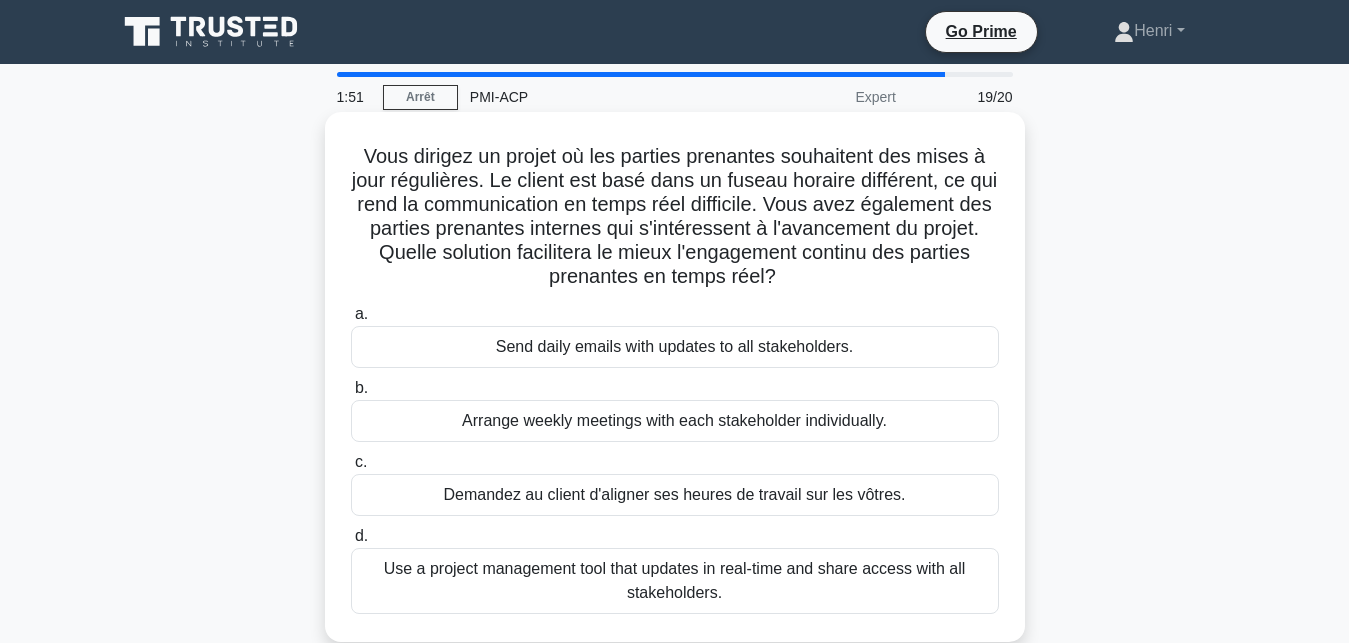click on "Use a project management tool that updates in real-time and share access with all stakeholders." at bounding box center (675, 581) 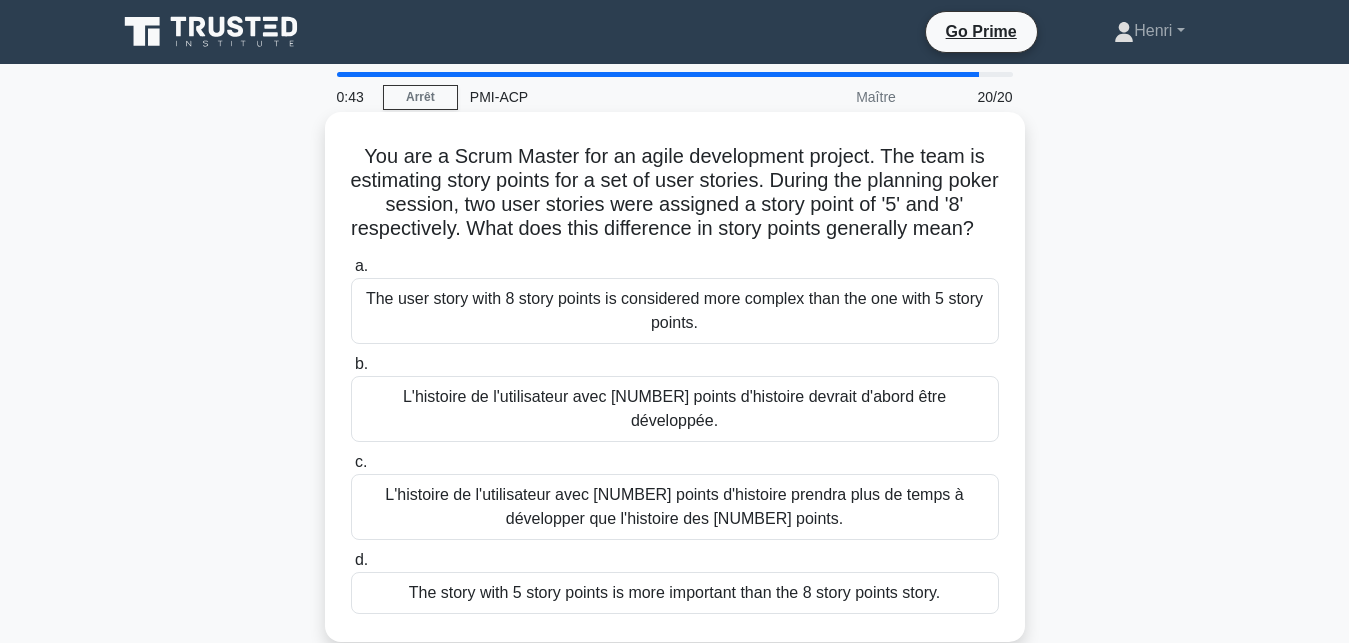 click on "The user story with 8 story points is considered more complex than the one with 5 story points." at bounding box center (675, 311) 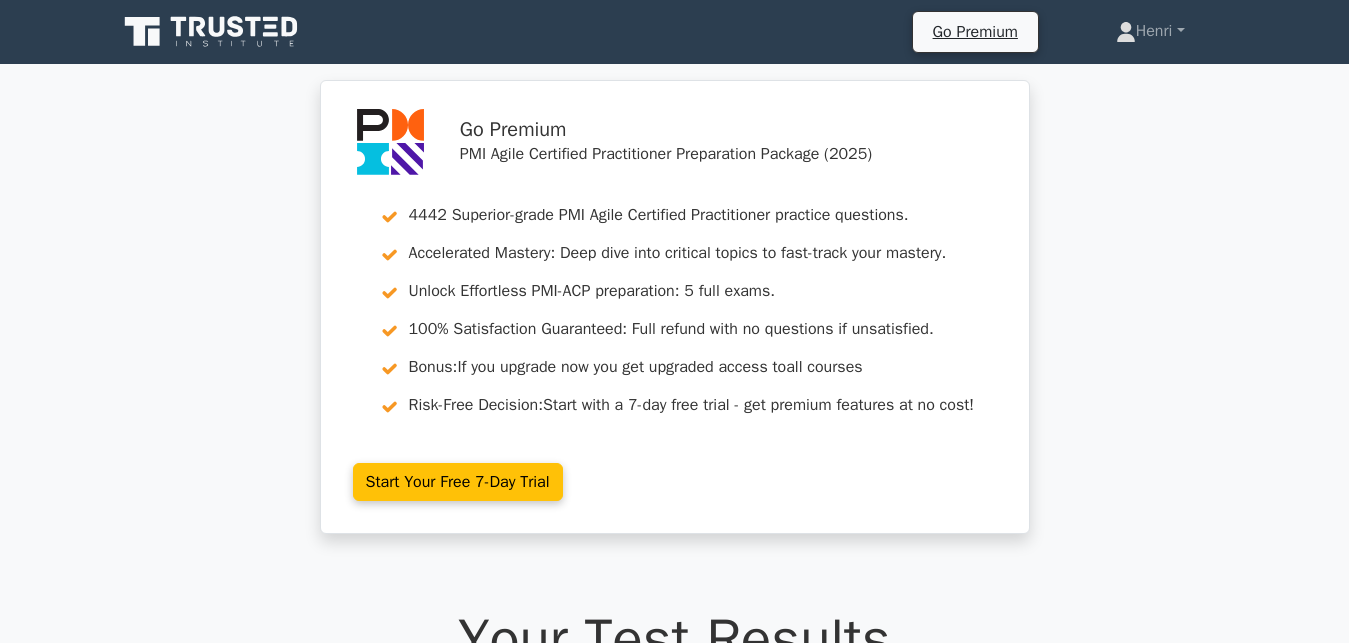 scroll, scrollTop: 0, scrollLeft: 0, axis: both 